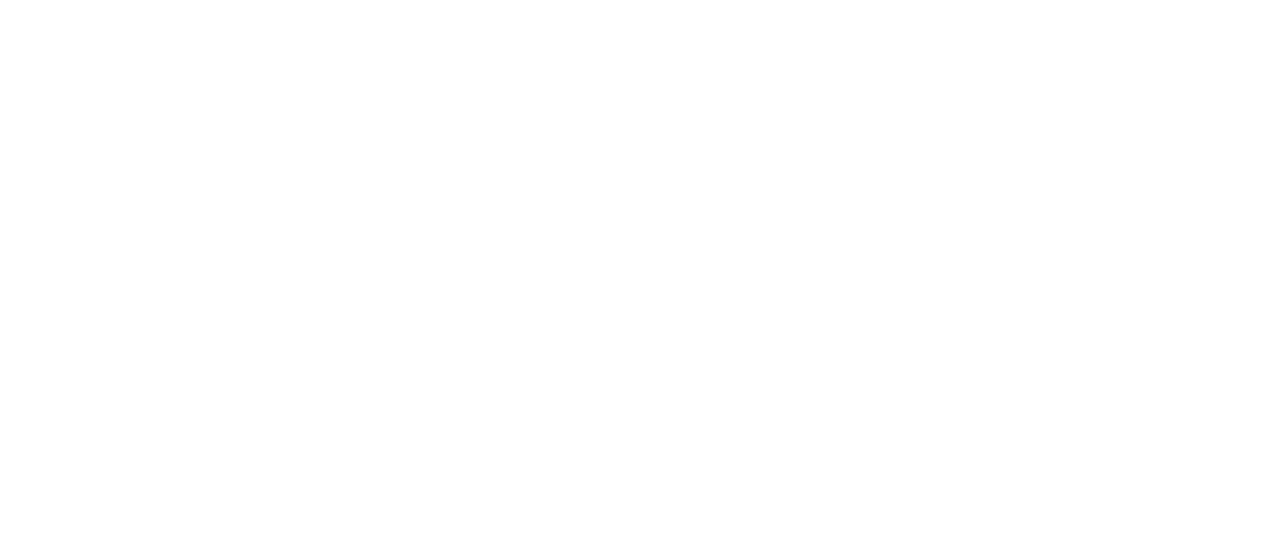 scroll, scrollTop: 0, scrollLeft: 0, axis: both 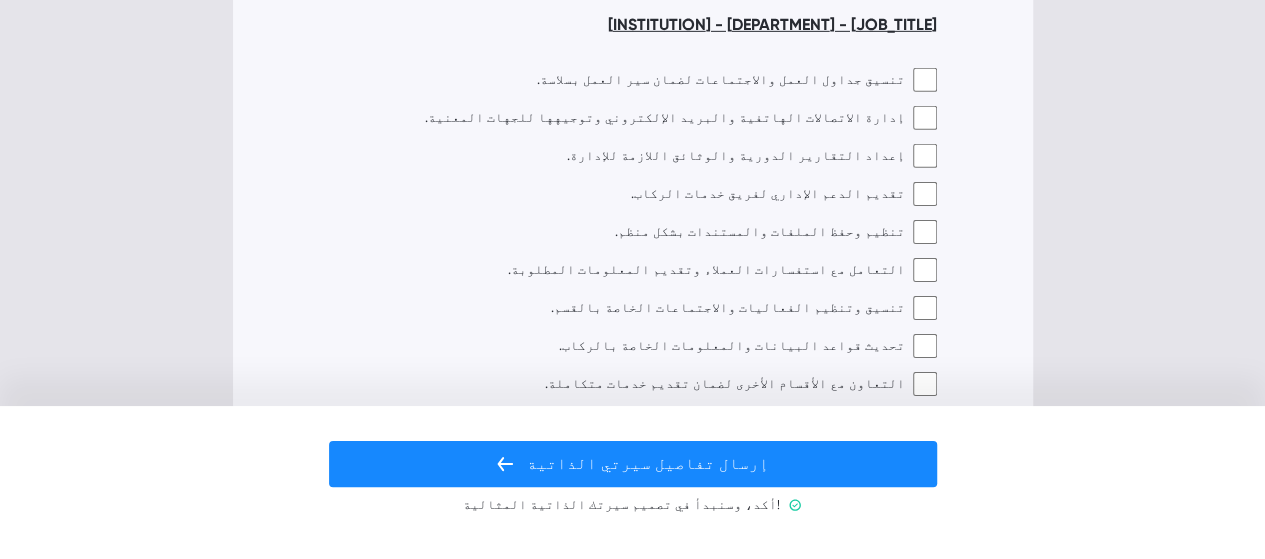 click on "تنسيق جداول العمل والاجتماعات لضمان سير العمل بسلاسة. إدارة الاتصالات الهاتفية والبريد الإلكتروني وتوجيهها للجهات المعنية. إعداد التقارير الدورية والوثائق اللازمة للإدارة. تقديم الدعم الإداري لفريق خدمات الركاب. تنظيم وحفظ الملفات والمستندات بشكل منظم. التعامل مع استفسارات العملاء وتقديم المعلومات المطلوبة. تنسيق وتنظيم الفعاليات والاجتماعات الخاصة بالقسم. تحديث قواعد البيانات والمعلومات الخاصة بالركاب. التعاون مع الأقسام الأخرى لضمان تقديم خدمات متكاملة. إعداد العروض التقديمية والمواد الترويجية عند الحاجة." at bounding box center (633, 251) 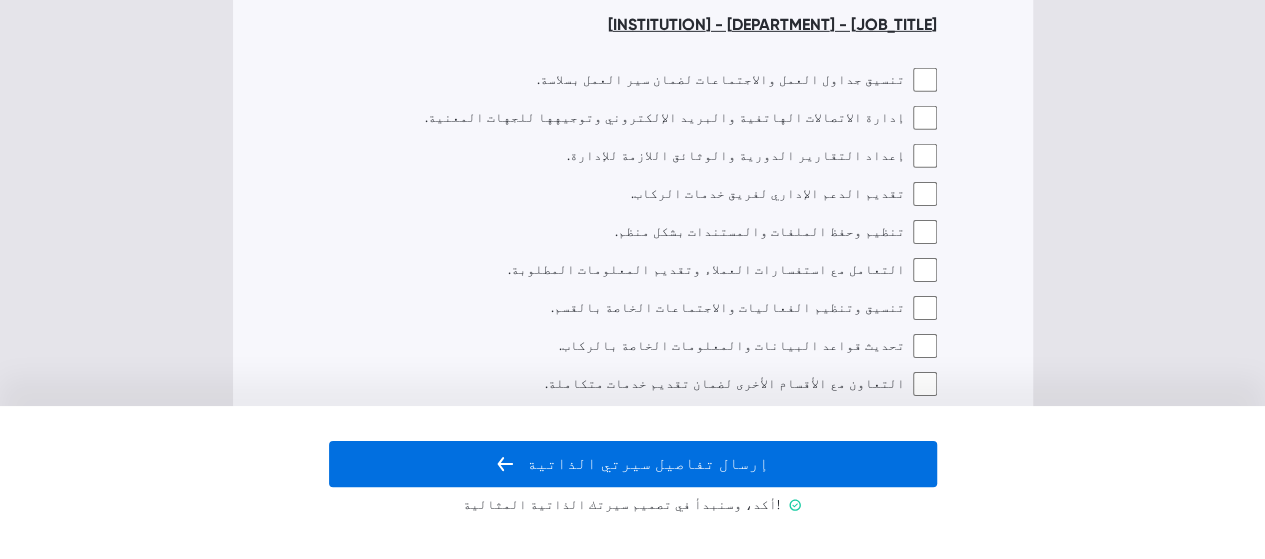 click on "إرسال تفاصيل سيرتي الذاتية" at bounding box center (633, 464) 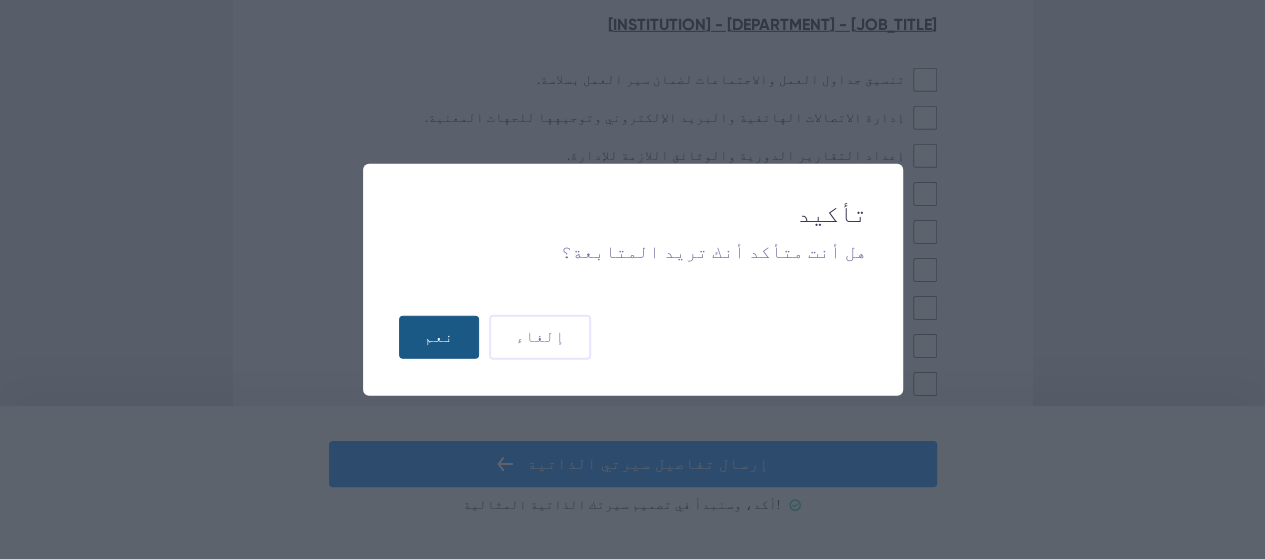 click on "نعم" at bounding box center (439, 337) 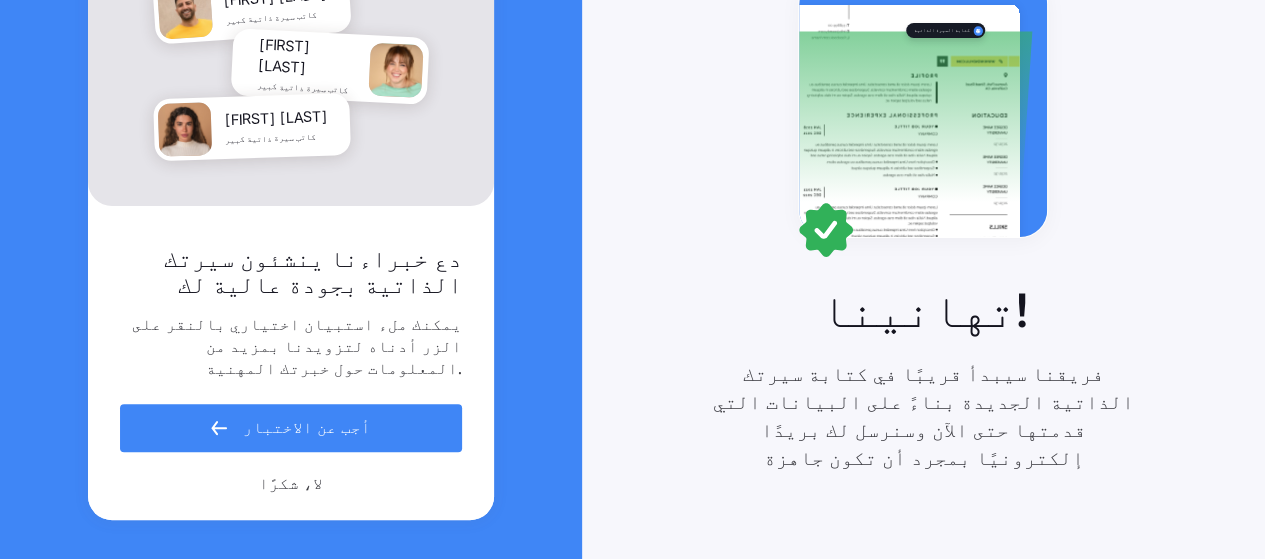 scroll, scrollTop: 199, scrollLeft: 0, axis: vertical 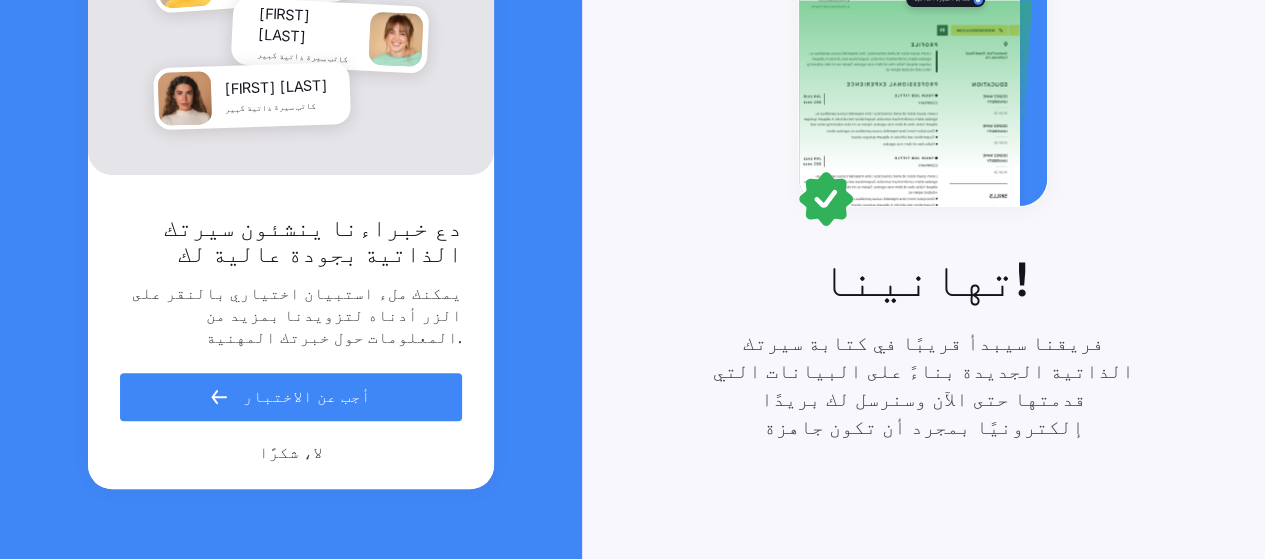 click on "أجب عن الاختبار" at bounding box center [291, 397] 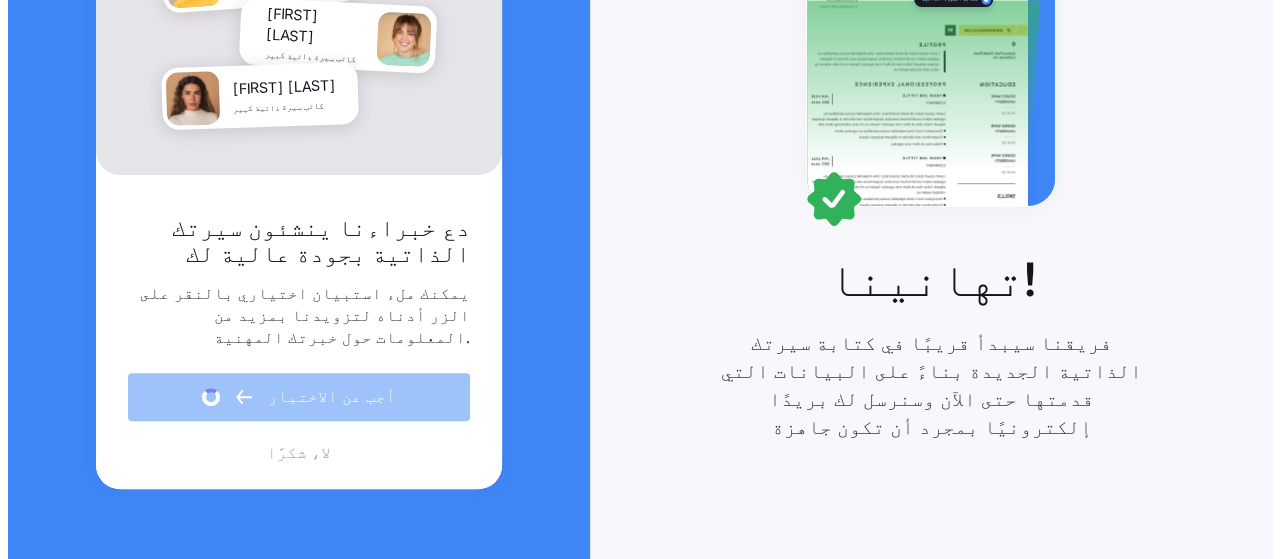 scroll, scrollTop: 0, scrollLeft: 0, axis: both 